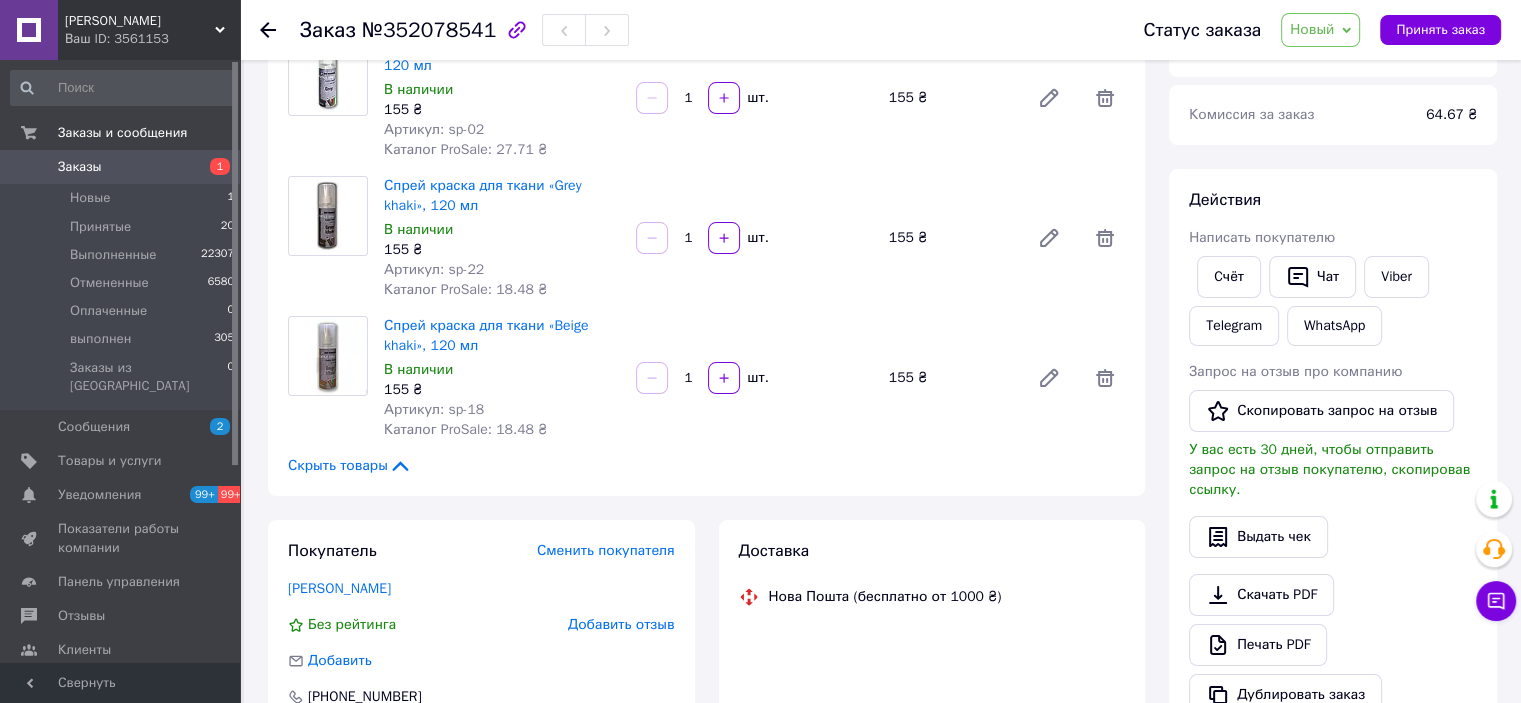 scroll, scrollTop: 400, scrollLeft: 0, axis: vertical 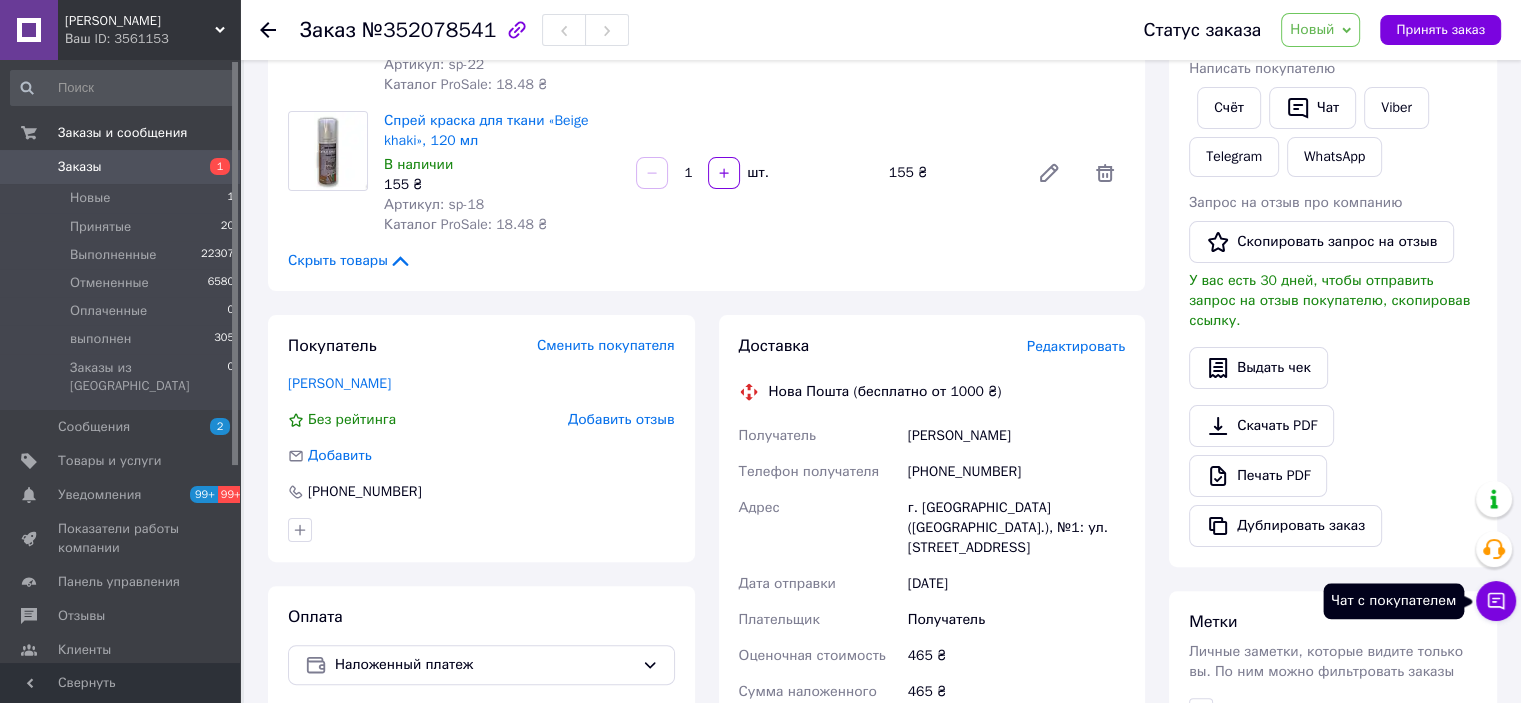 click 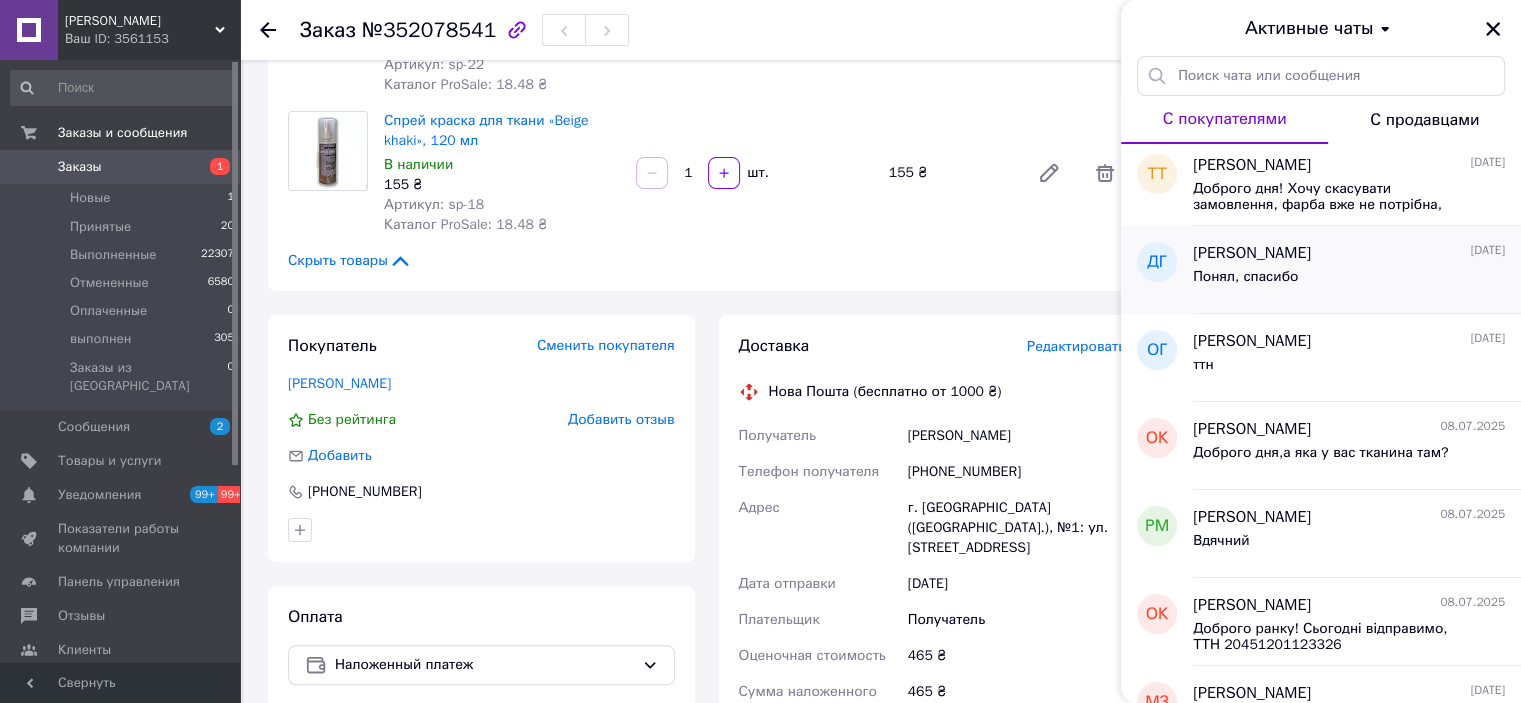 scroll, scrollTop: 0, scrollLeft: 0, axis: both 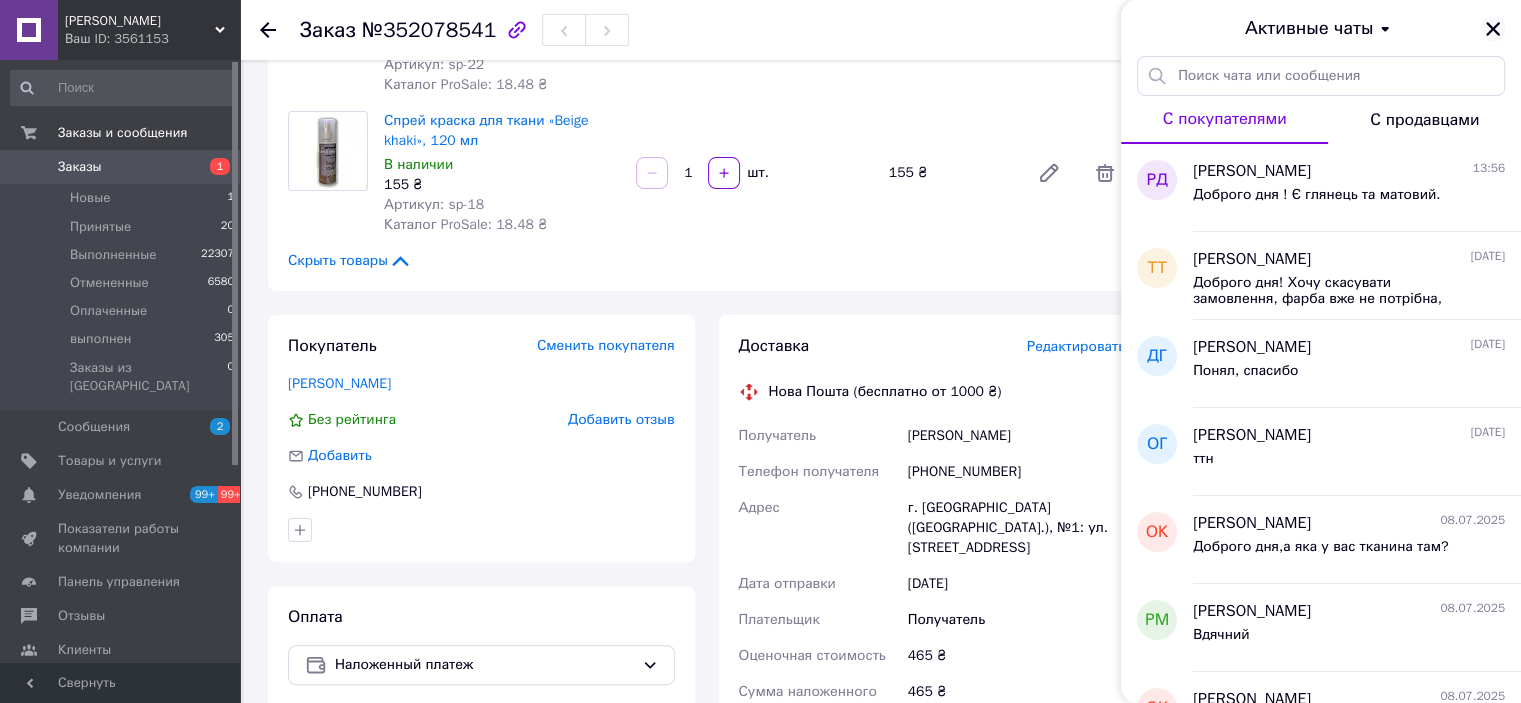 click 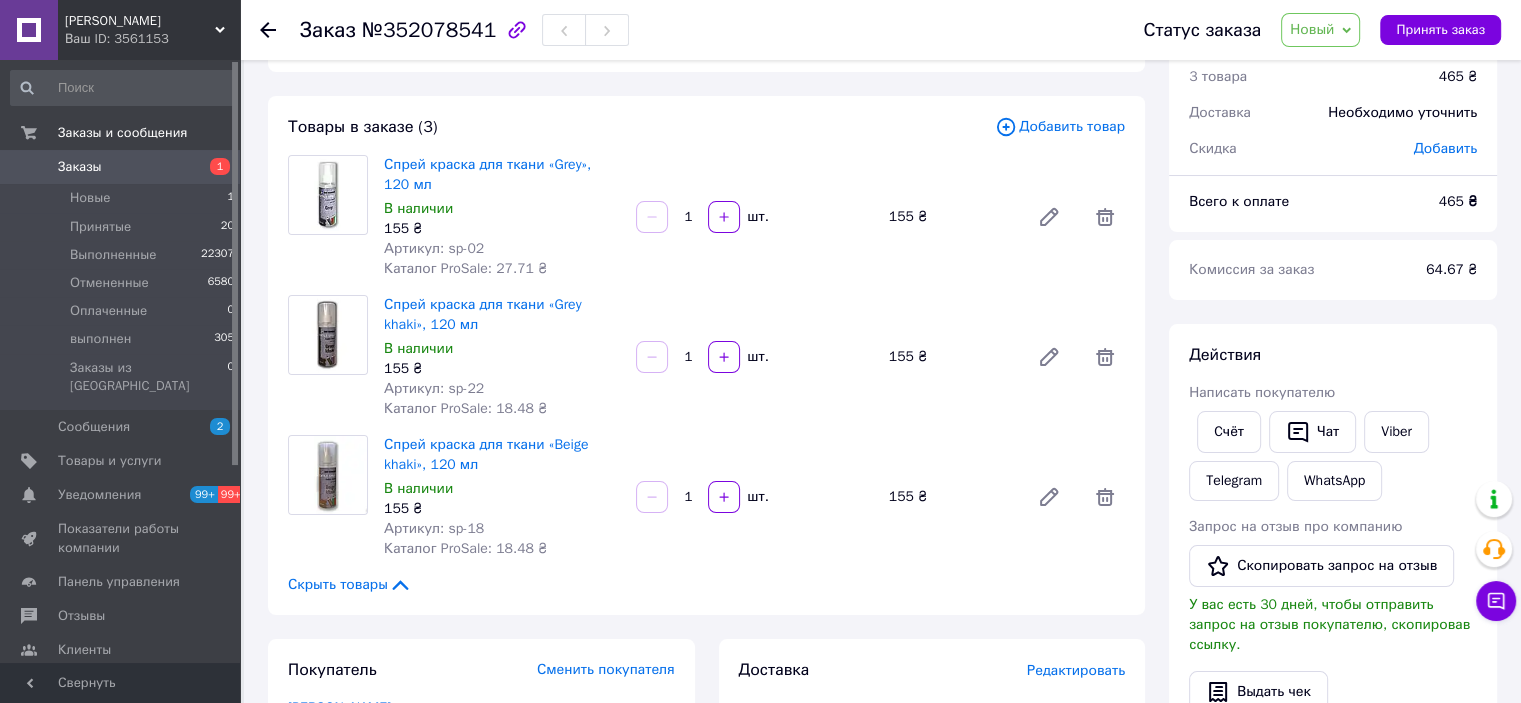 scroll, scrollTop: 0, scrollLeft: 0, axis: both 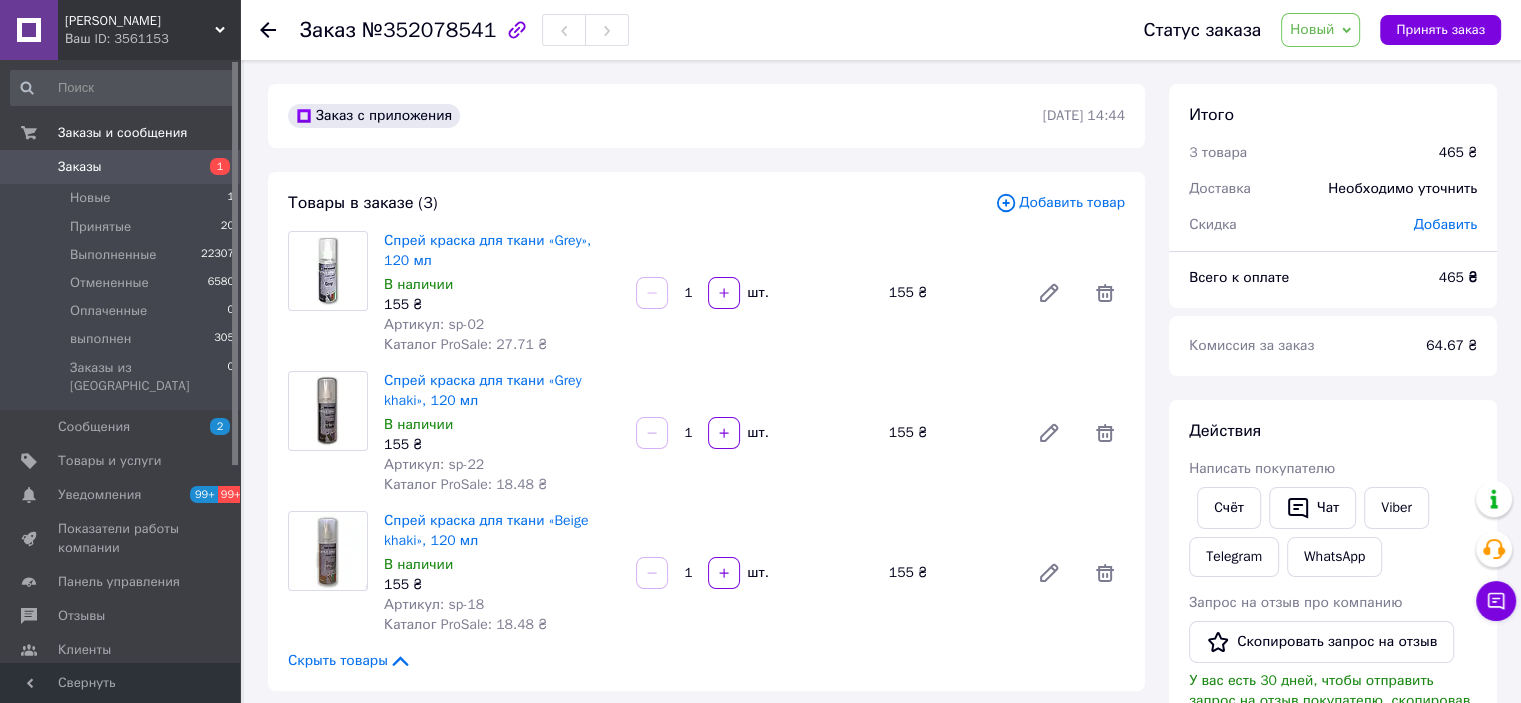 click on "Новый" at bounding box center [1312, 29] 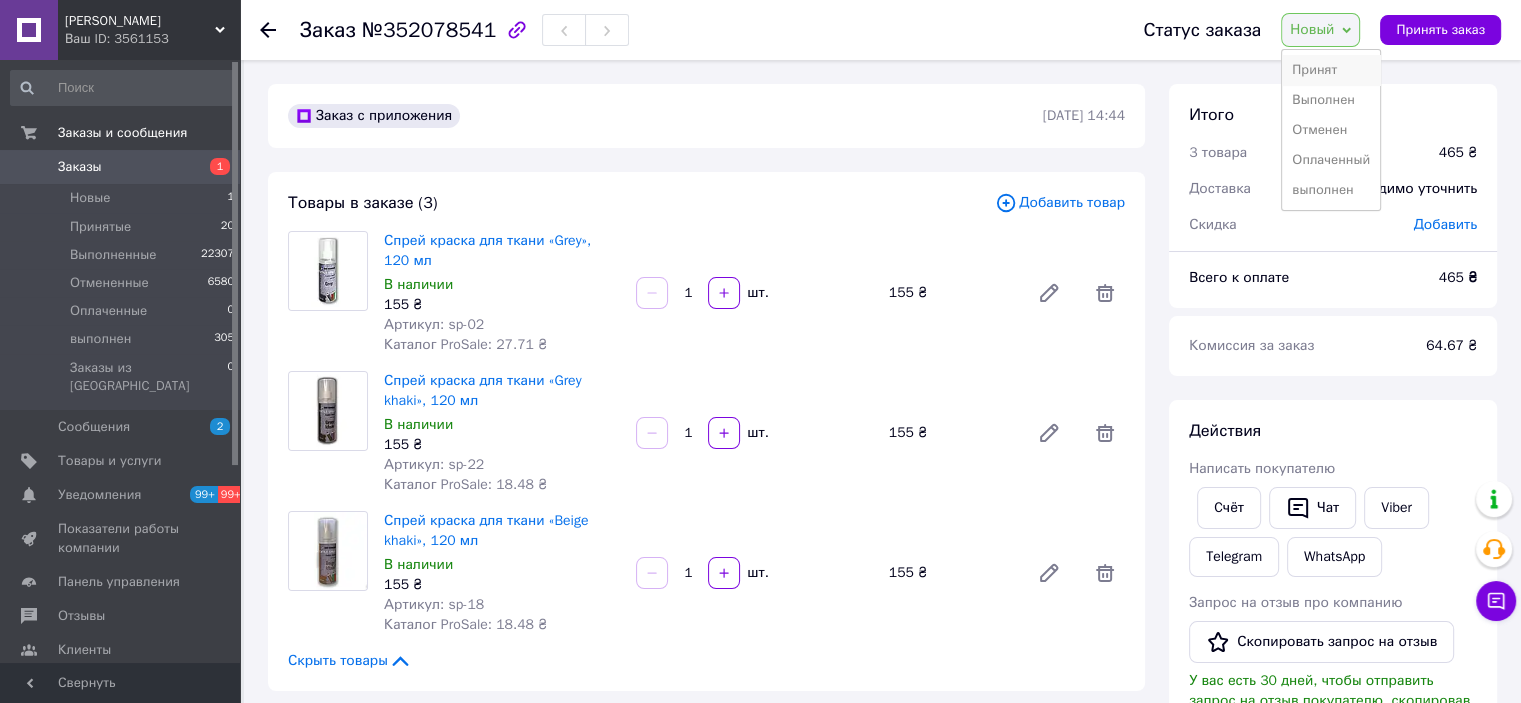 click on "Принят" at bounding box center (1331, 70) 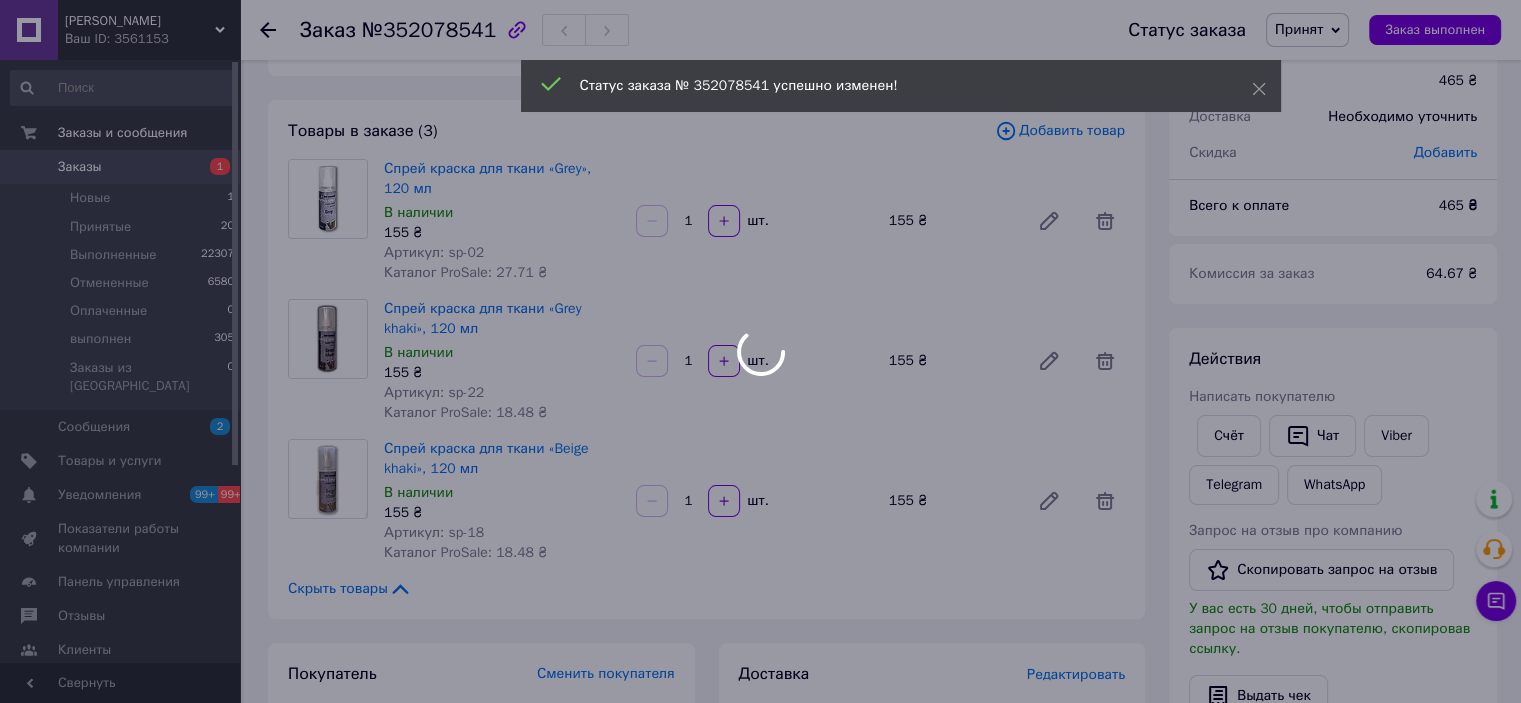 scroll, scrollTop: 0, scrollLeft: 0, axis: both 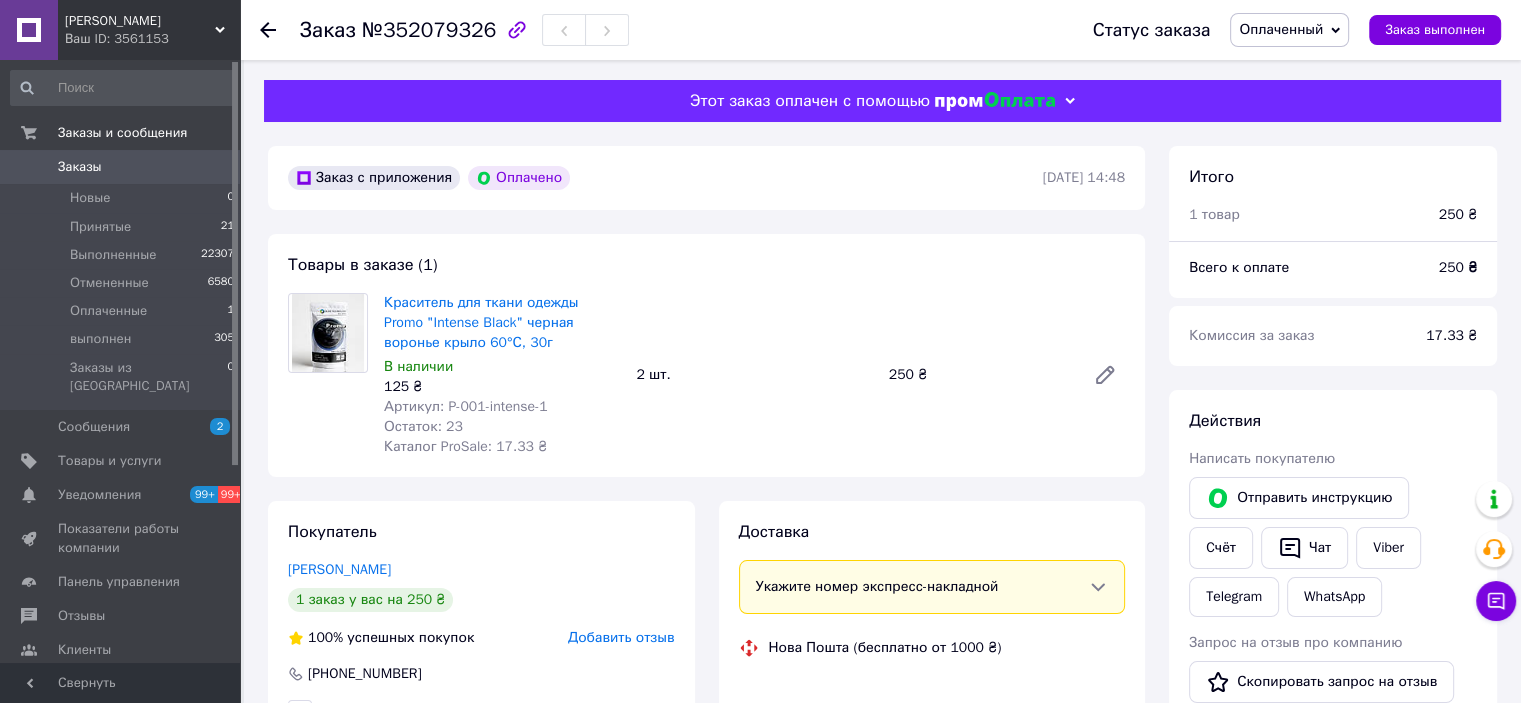 click on "Оплаченный" at bounding box center (1289, 30) 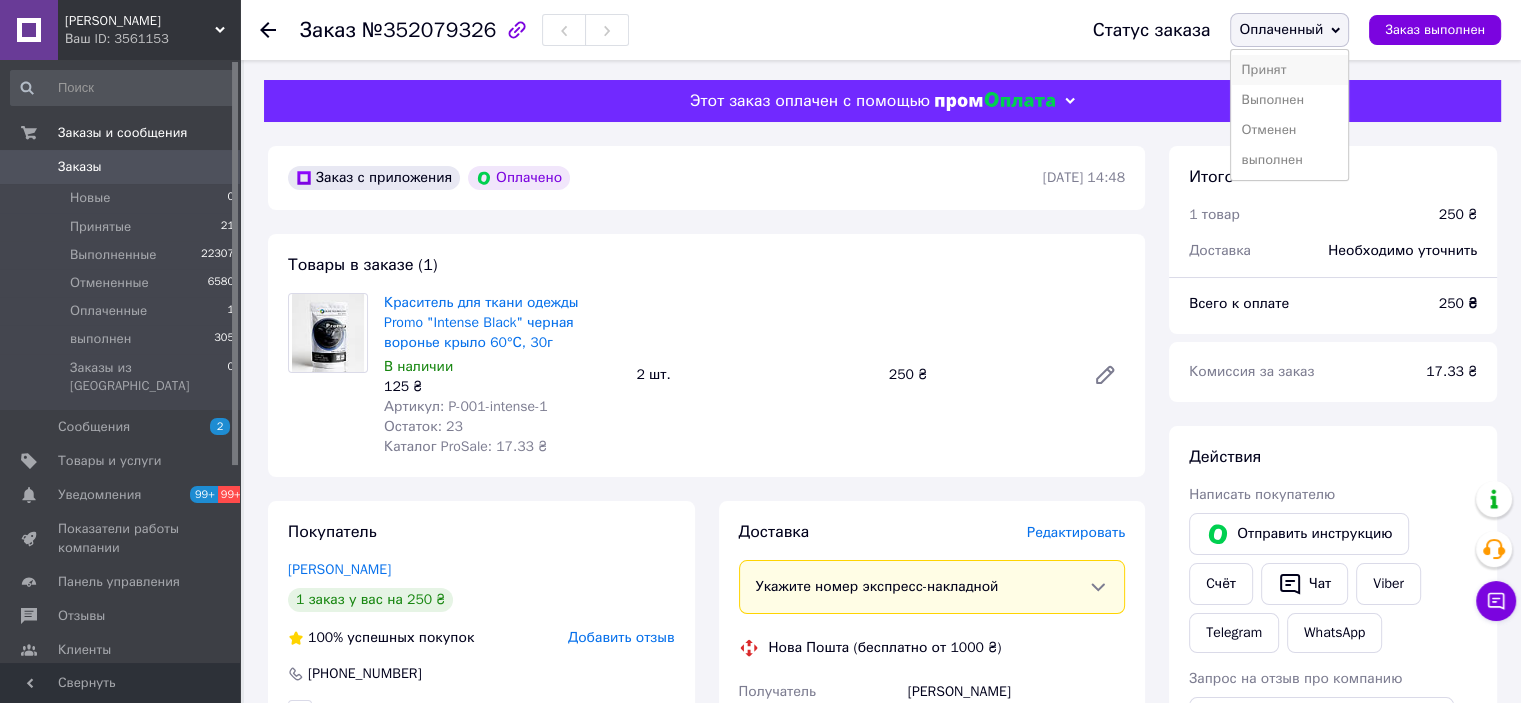 click on "Принят" at bounding box center (1289, 70) 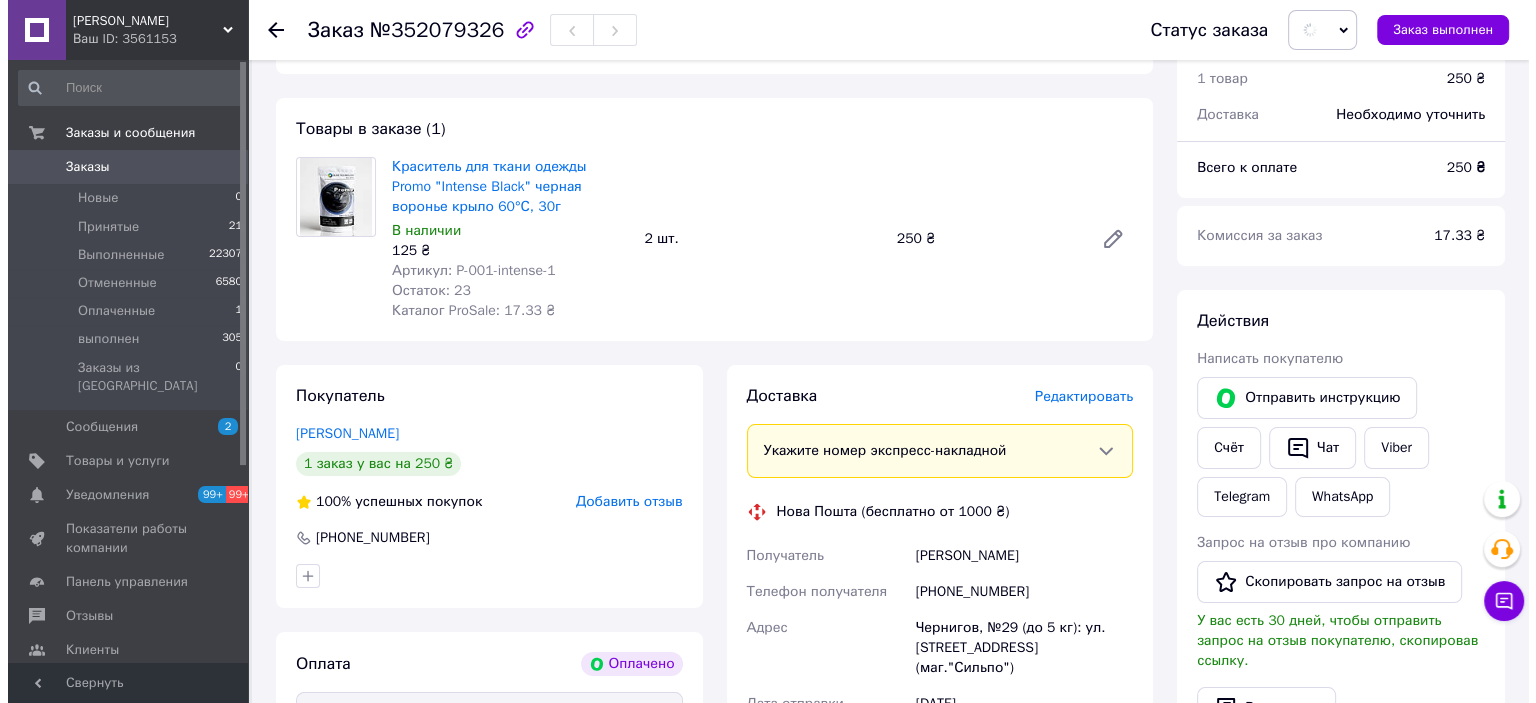 scroll, scrollTop: 300, scrollLeft: 0, axis: vertical 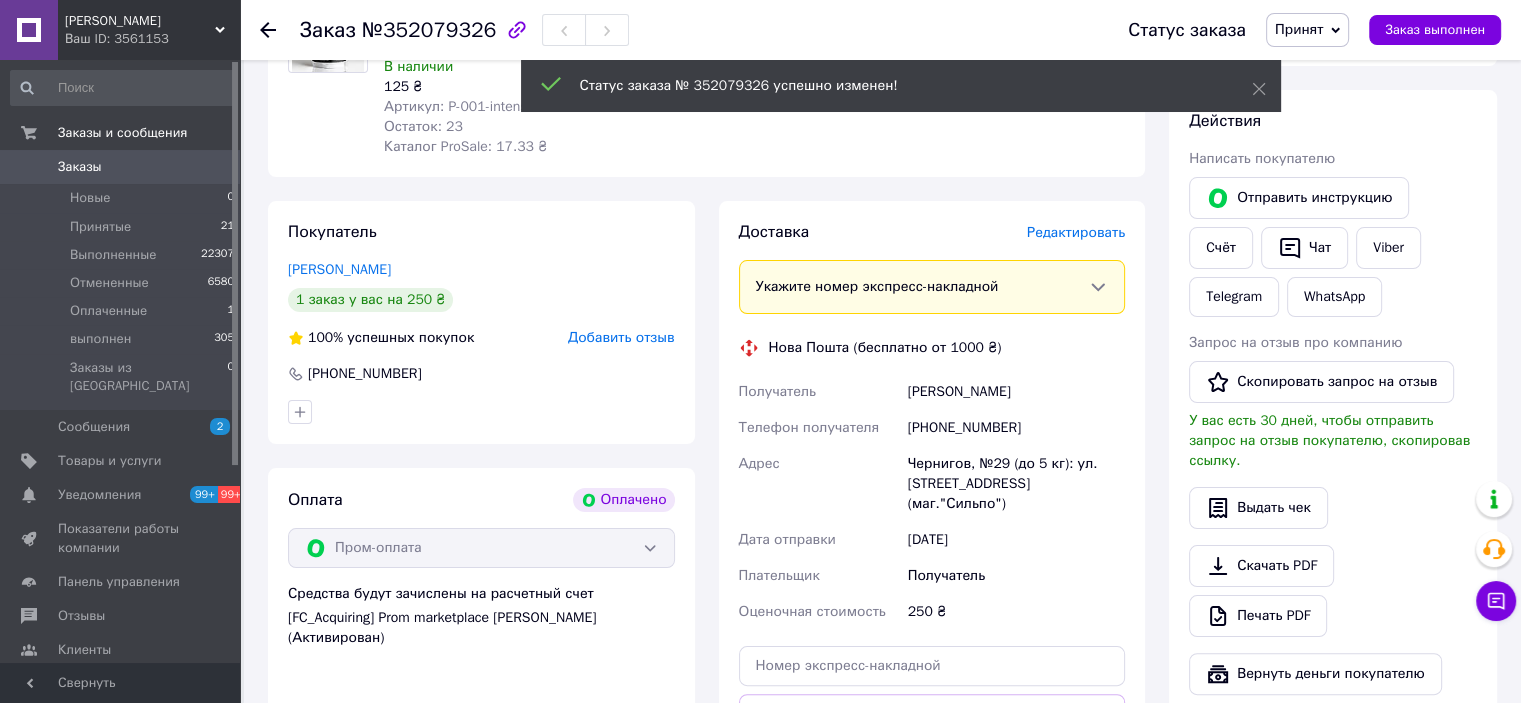 click on "Редактировать" at bounding box center (1076, 232) 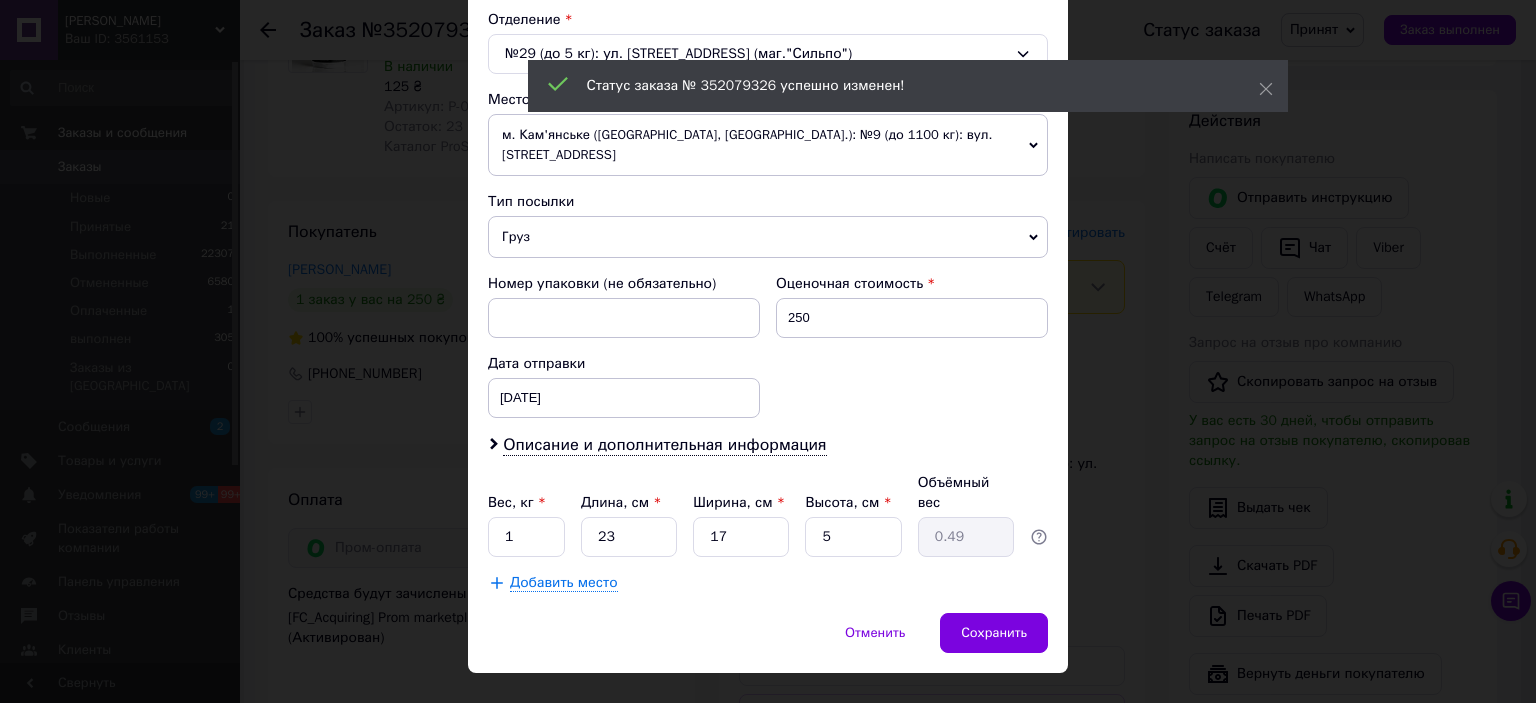 scroll, scrollTop: 639, scrollLeft: 0, axis: vertical 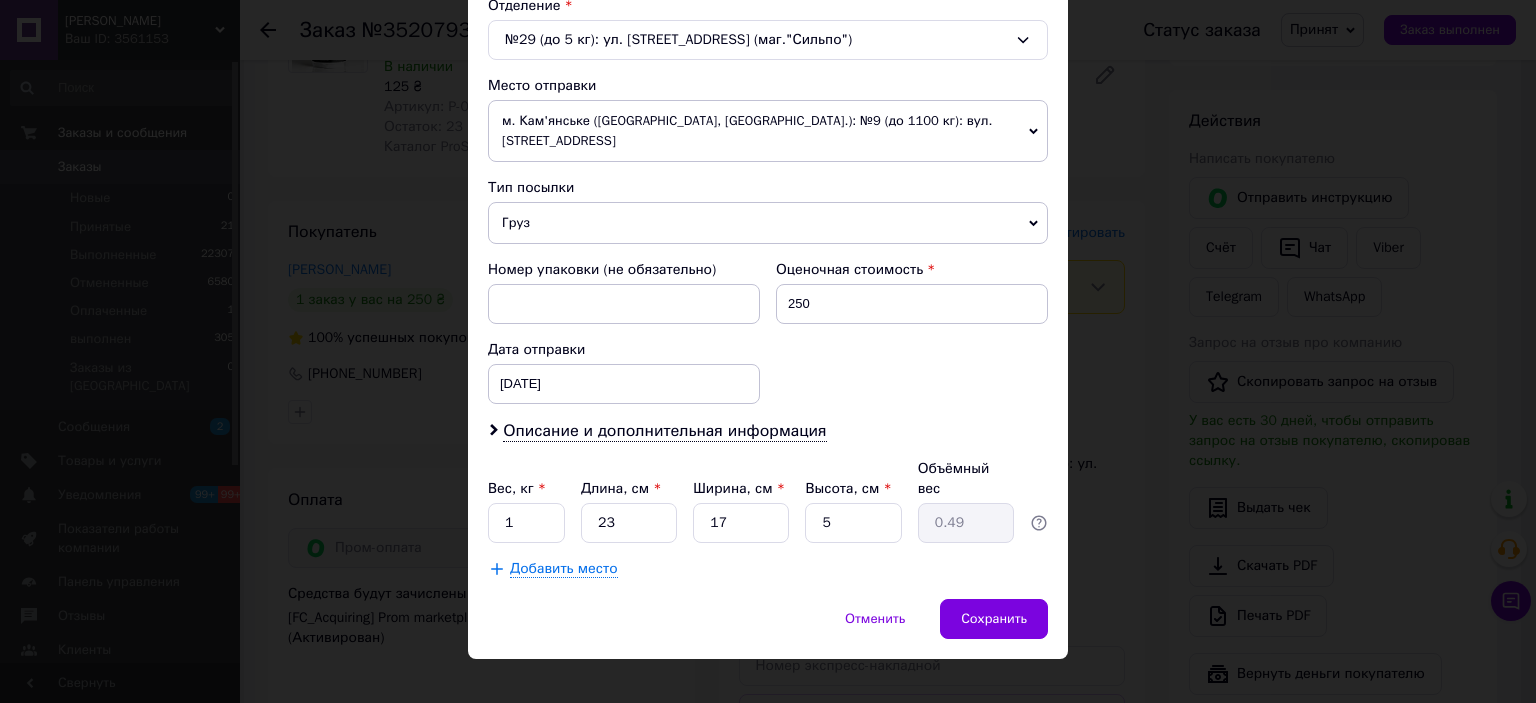 click on "м. Кам'янське ([GEOGRAPHIC_DATA], [GEOGRAPHIC_DATA].): №9 (до [DATE] кг): вул. [STREET_ADDRESS]" at bounding box center [768, 131] 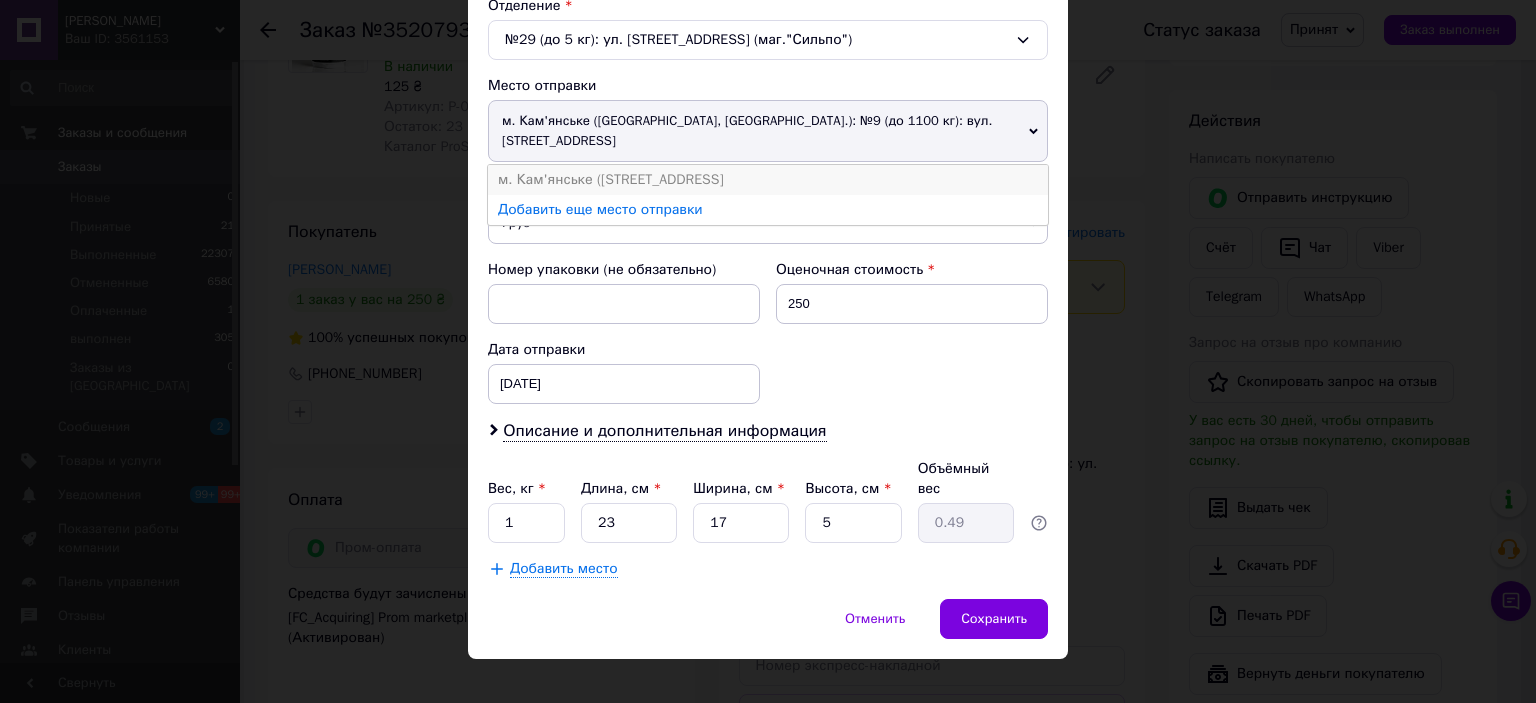 click on "м. [GEOGRAPHIC_DATA] ([STREET_ADDRESS]" at bounding box center [768, 180] 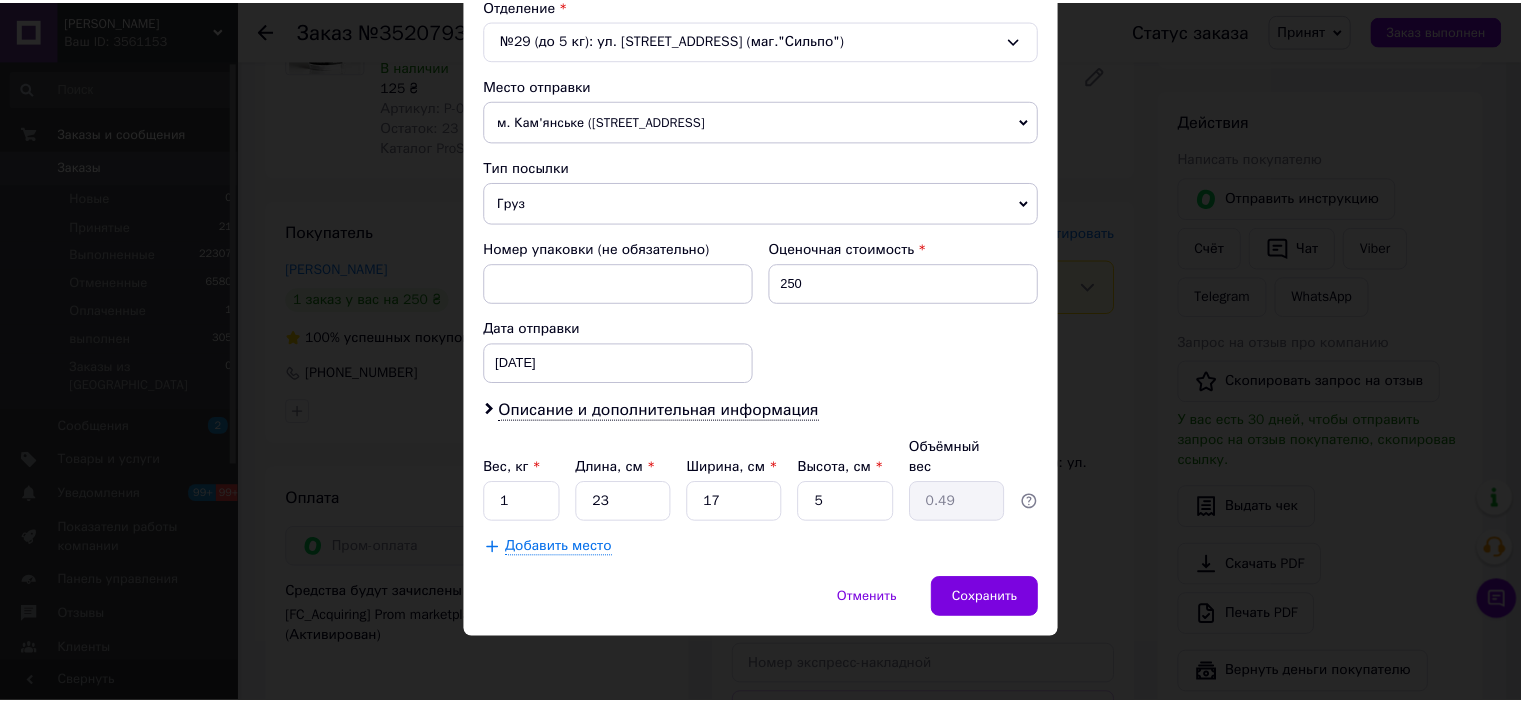 scroll, scrollTop: 619, scrollLeft: 0, axis: vertical 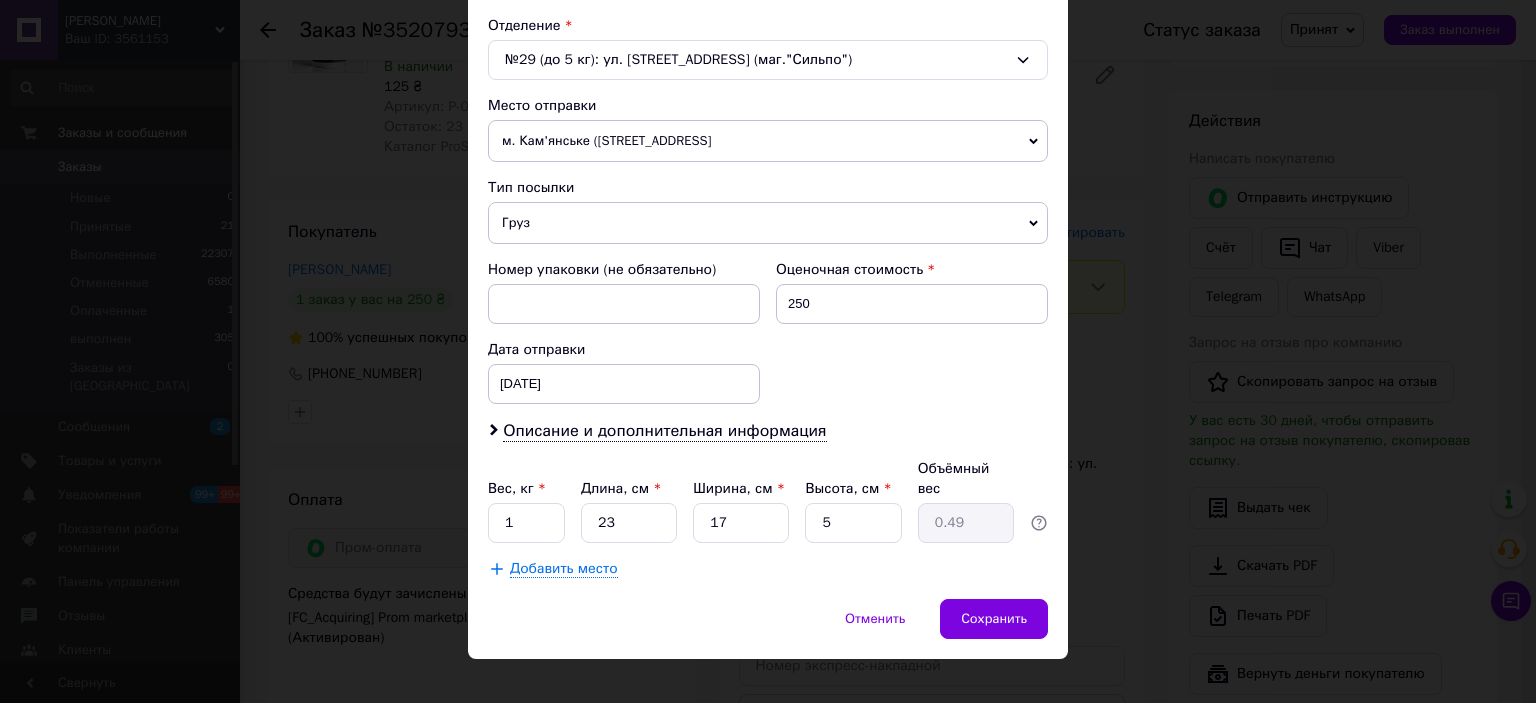 drag, startPoint x: 512, startPoint y: 470, endPoint x: 523, endPoint y: 479, distance: 14.21267 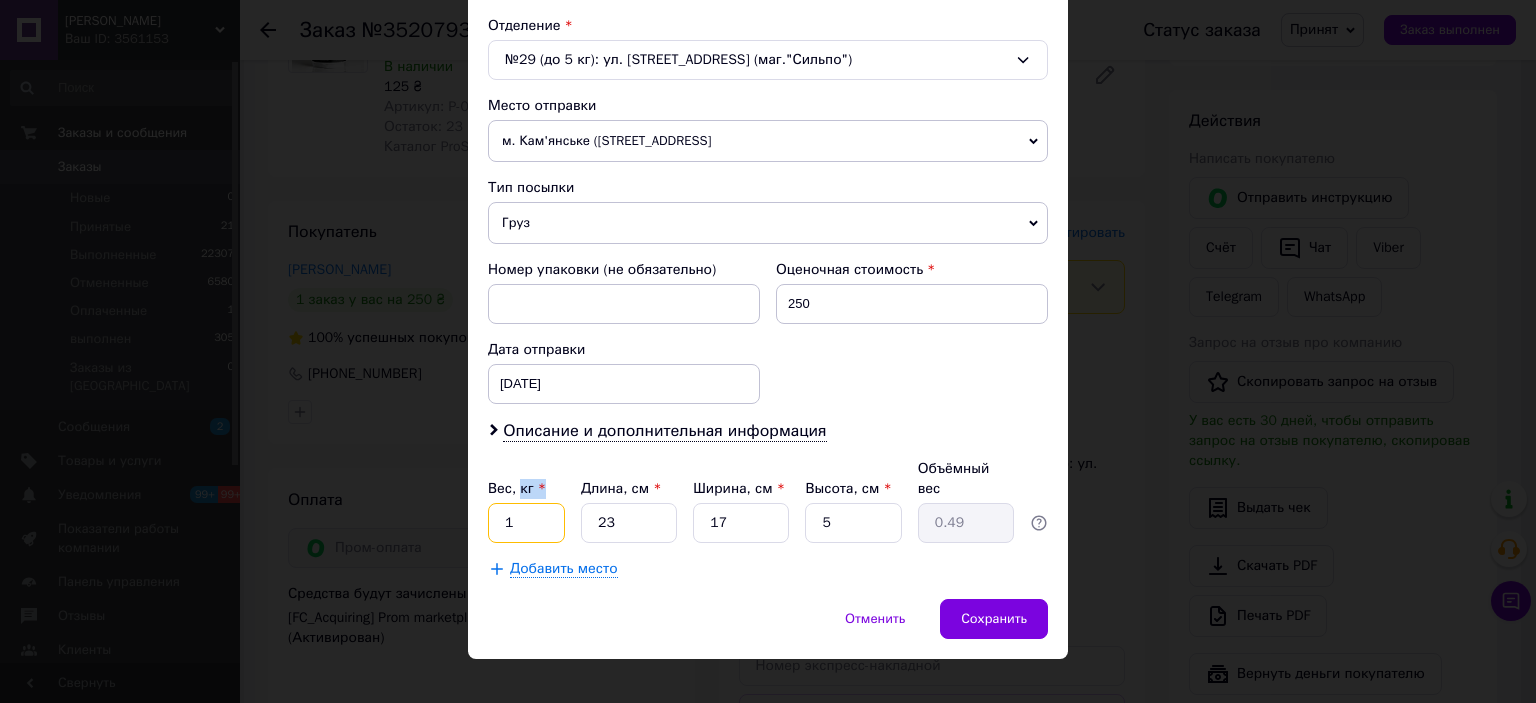 click on "1" at bounding box center [526, 523] 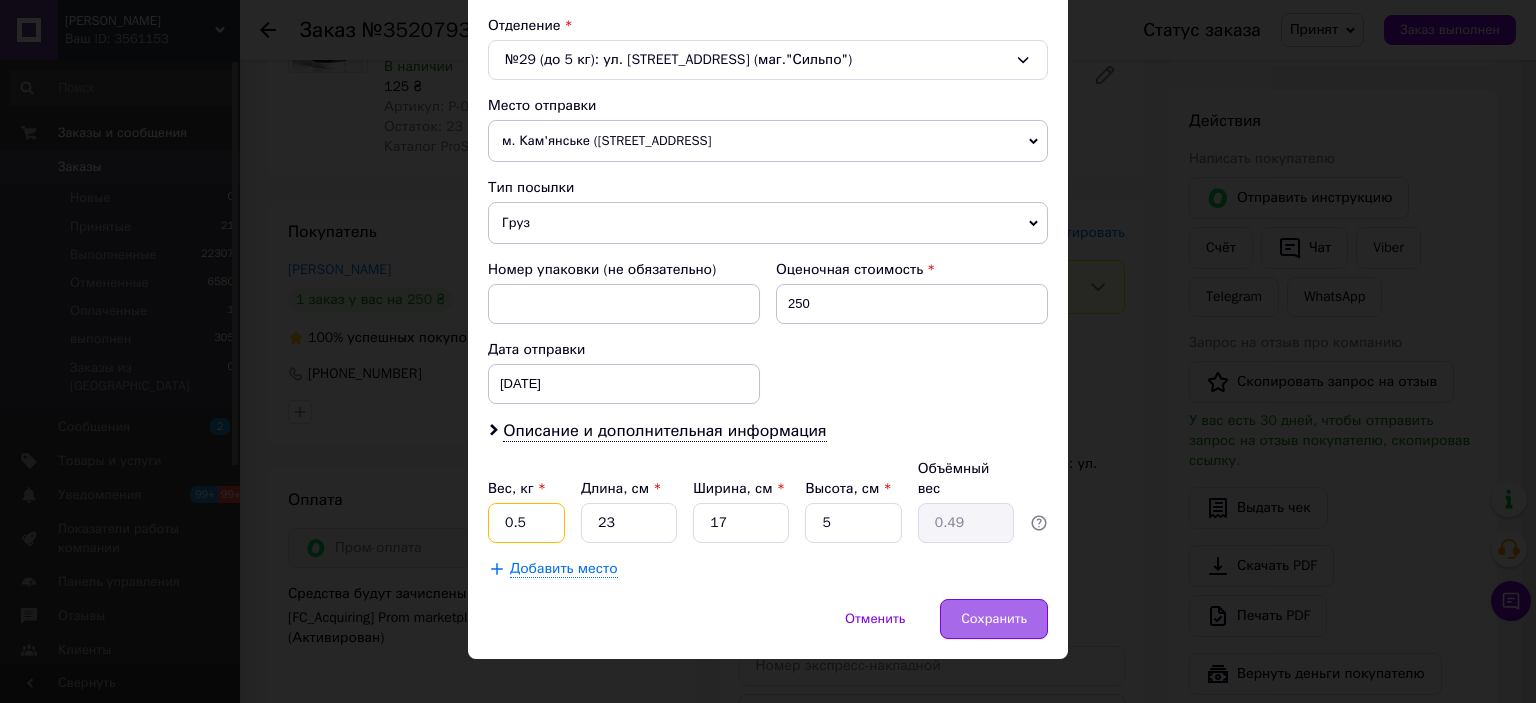 type on "0.5" 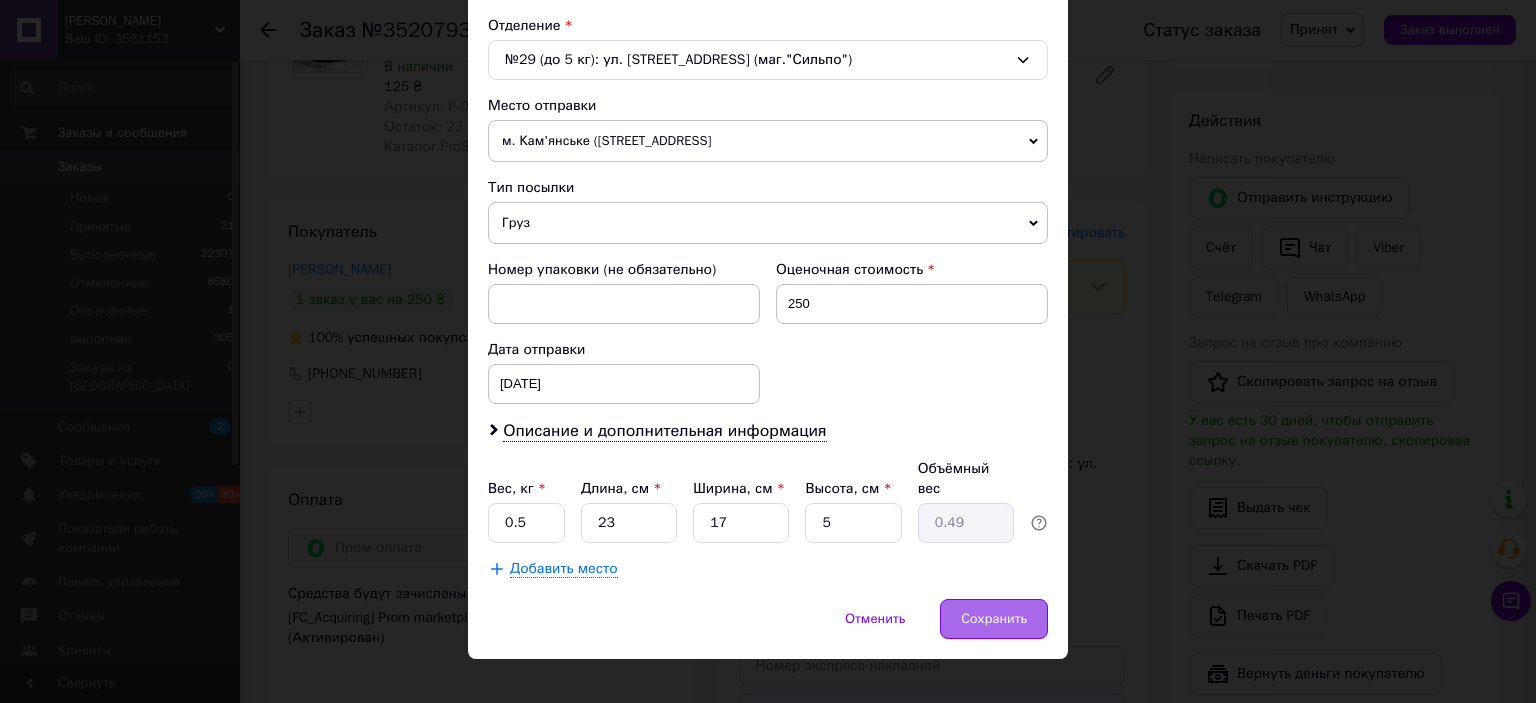 click on "Сохранить" at bounding box center [994, 619] 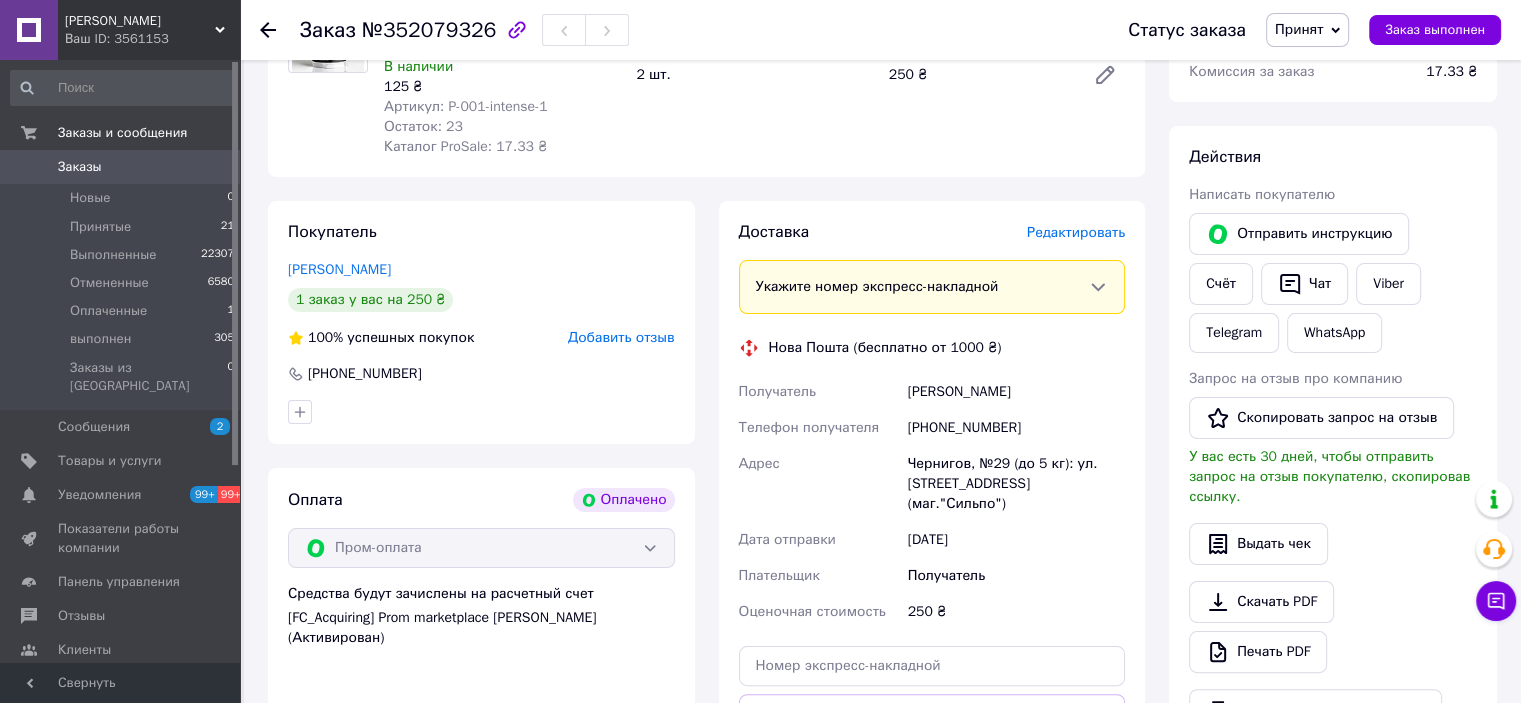 scroll, scrollTop: 500, scrollLeft: 0, axis: vertical 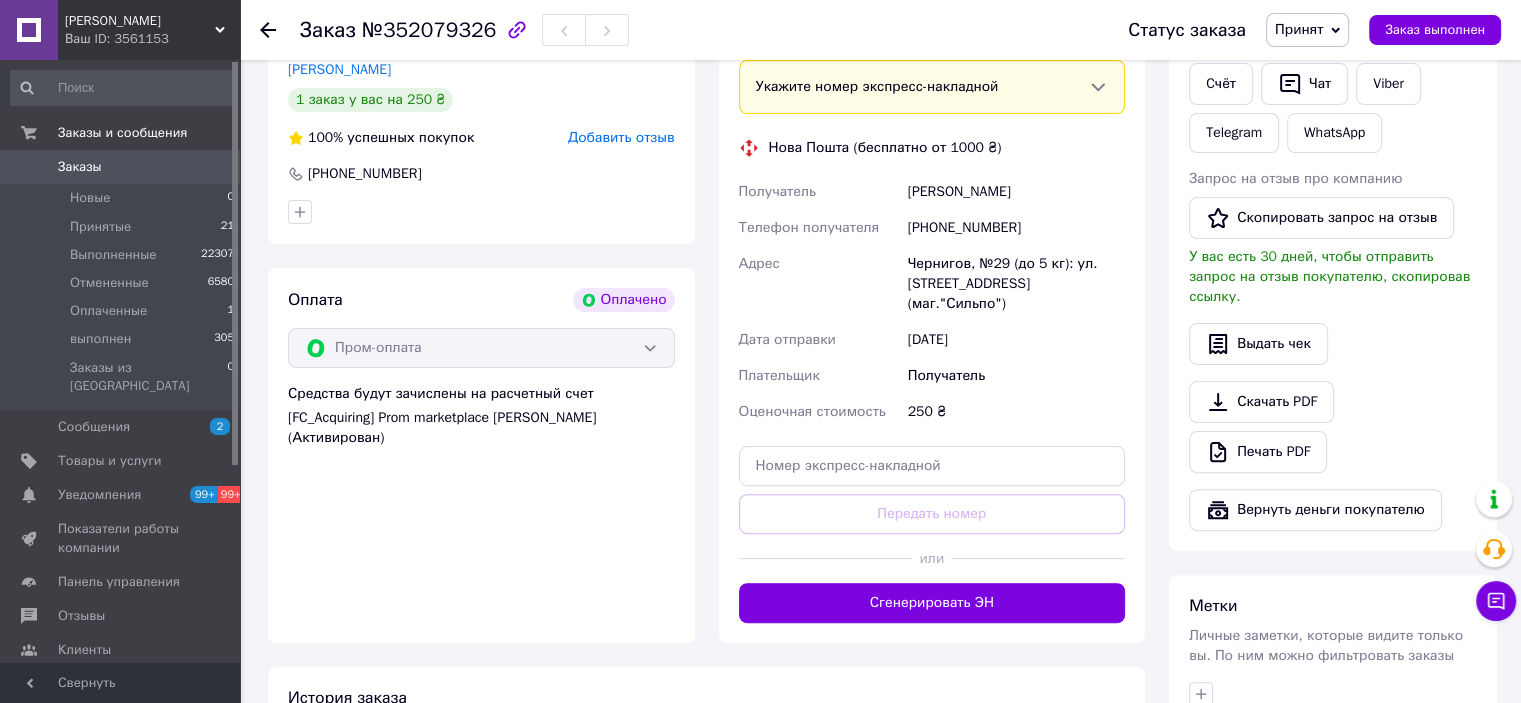 click on "Сгенерировать ЭН" at bounding box center [932, 603] 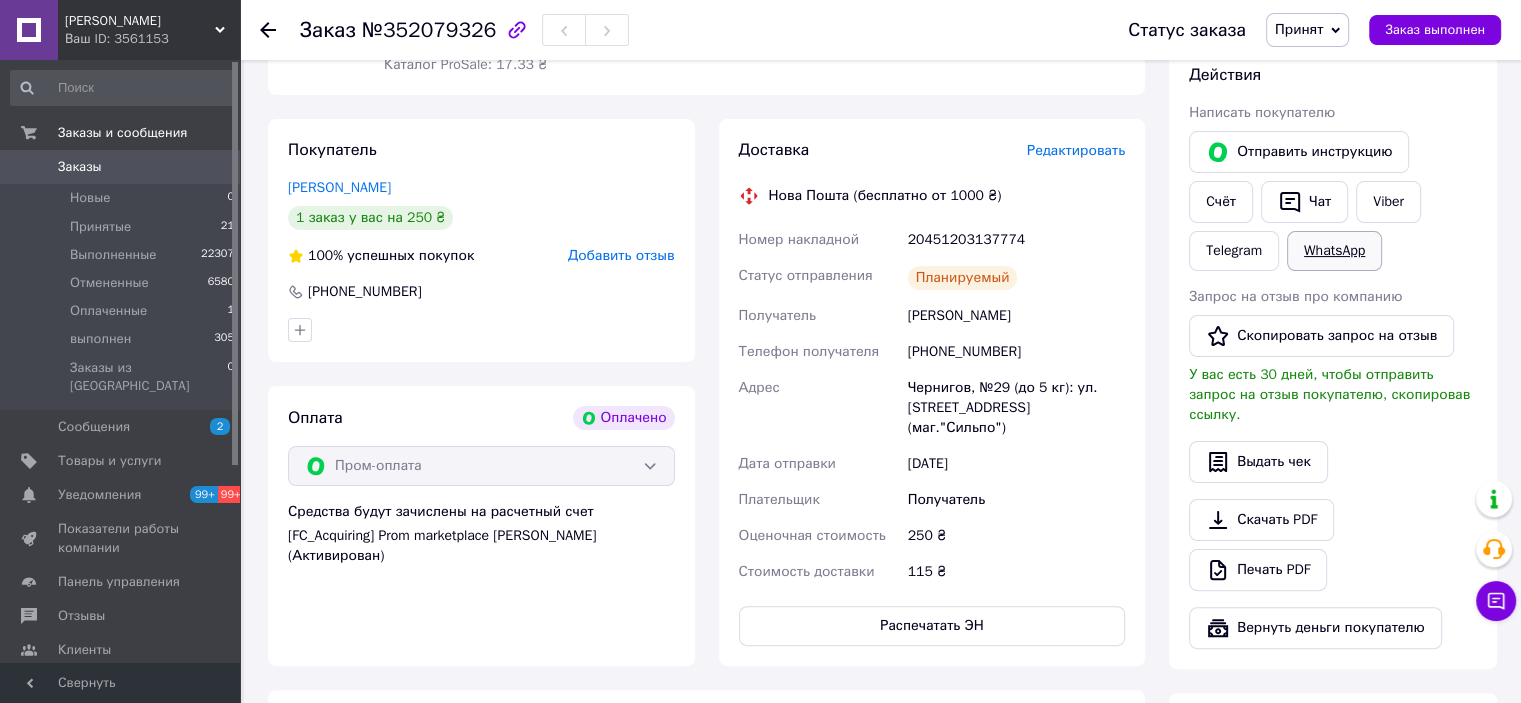 scroll, scrollTop: 300, scrollLeft: 0, axis: vertical 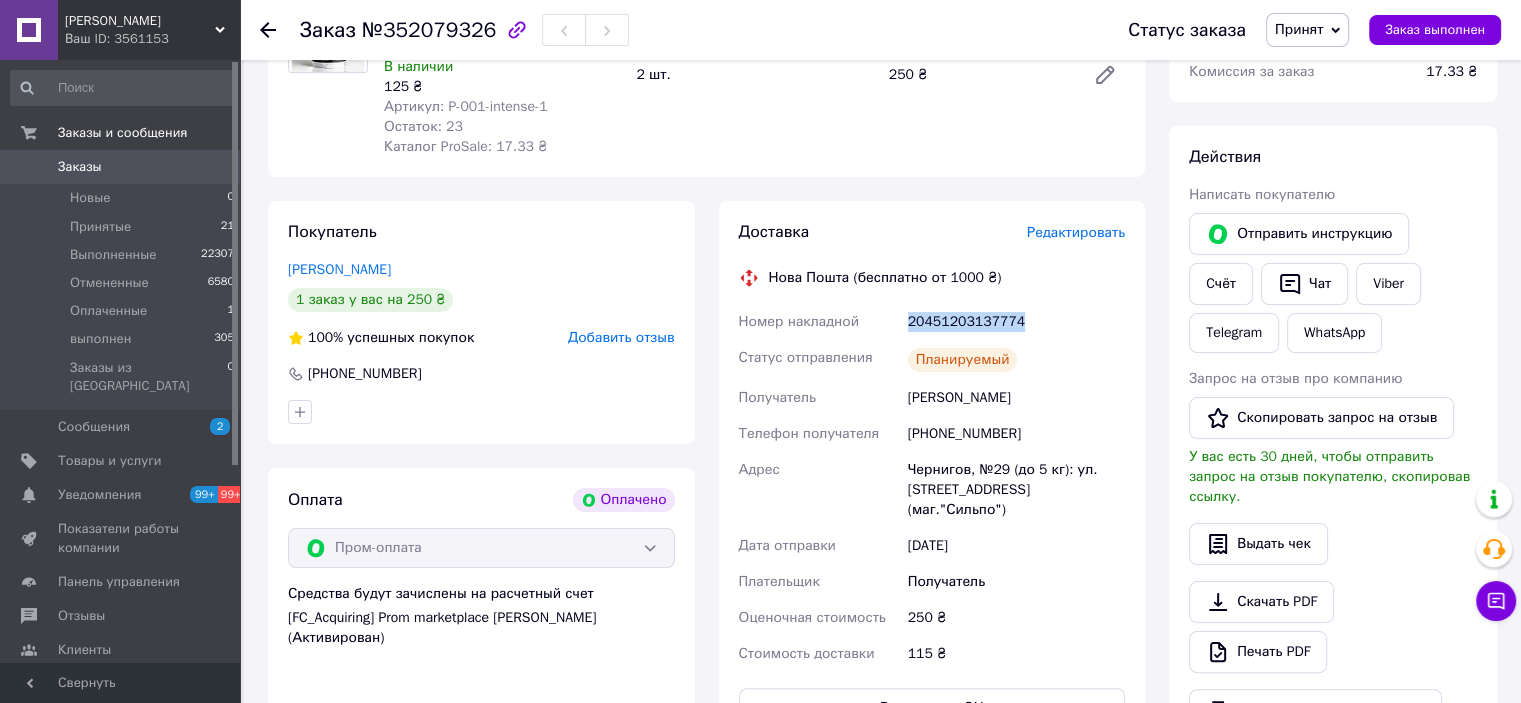 drag, startPoint x: 904, startPoint y: 320, endPoint x: 1068, endPoint y: 328, distance: 164.195 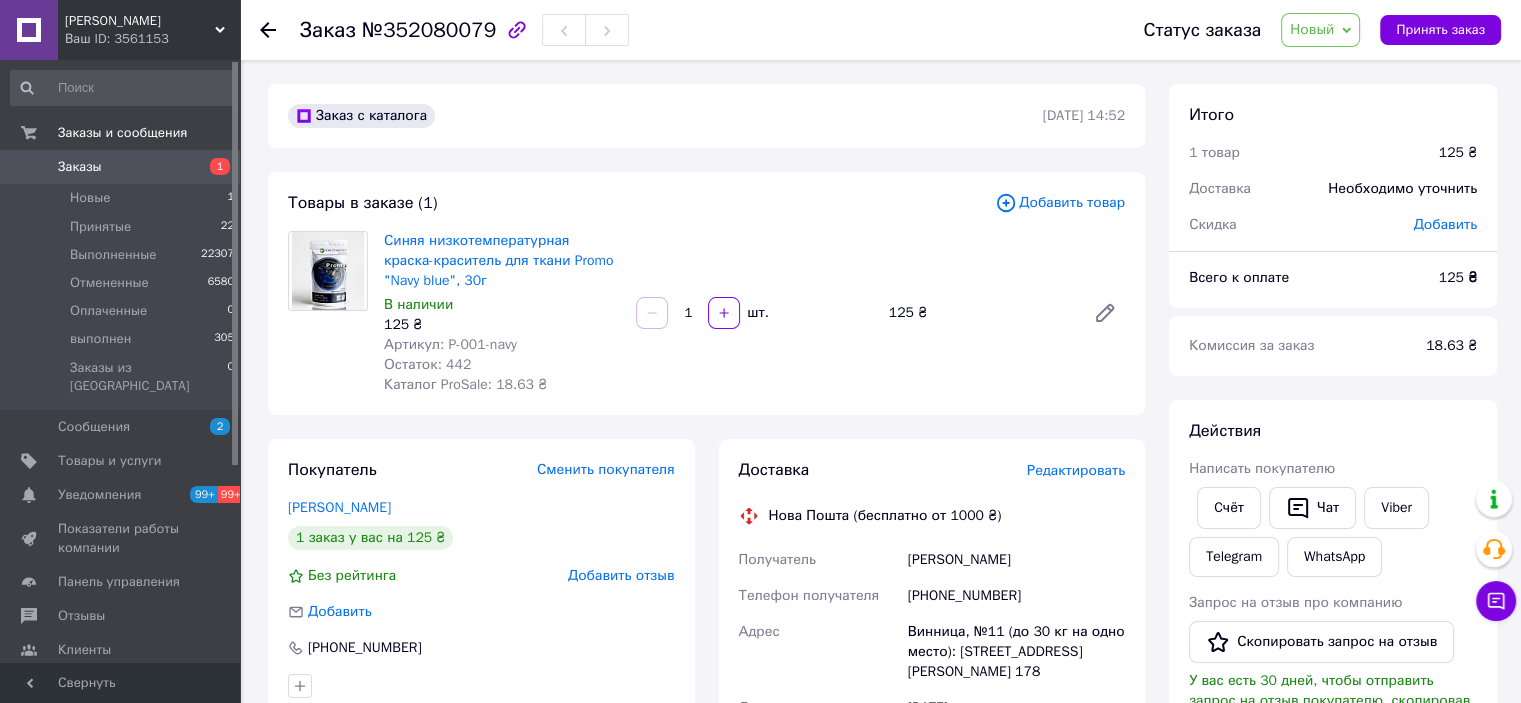 scroll, scrollTop: 500, scrollLeft: 0, axis: vertical 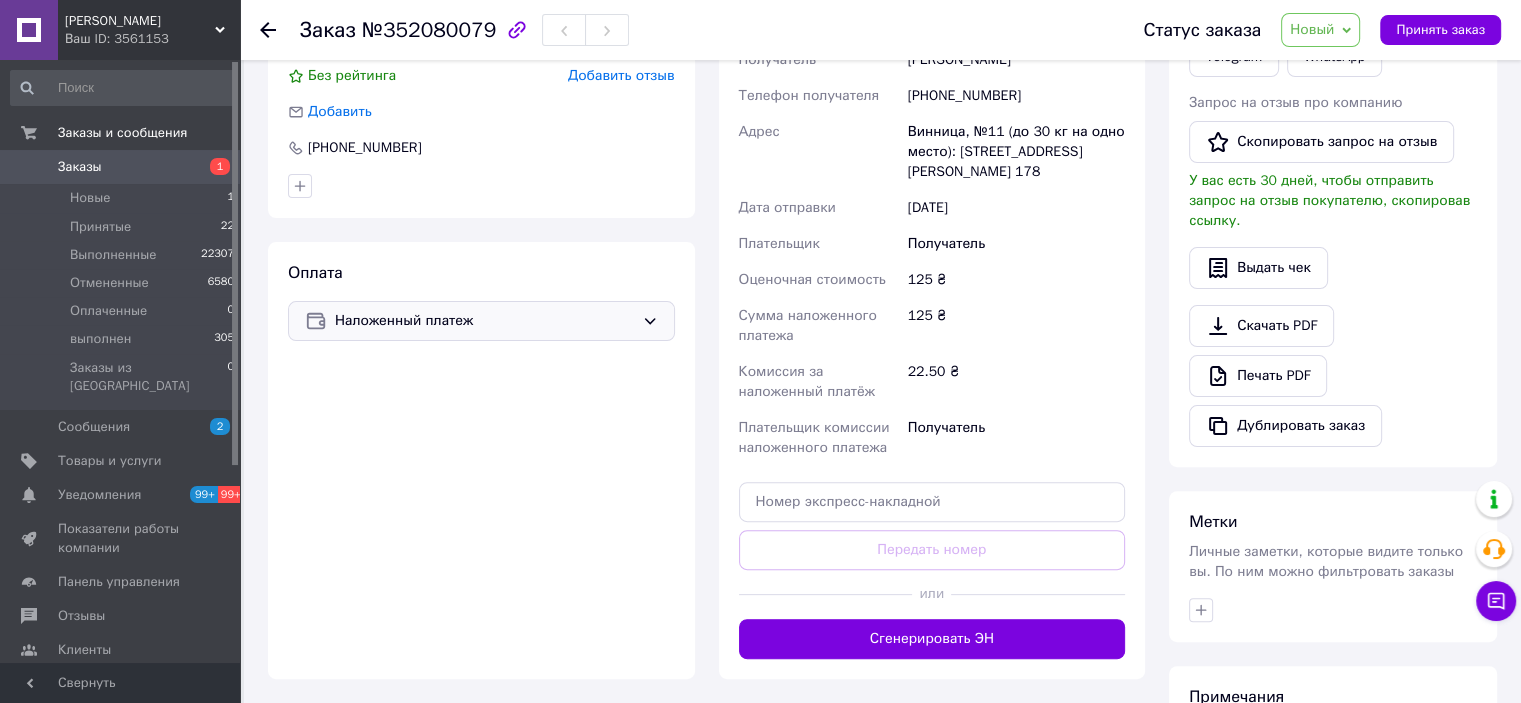 click on "Наложенный платеж" at bounding box center [484, 321] 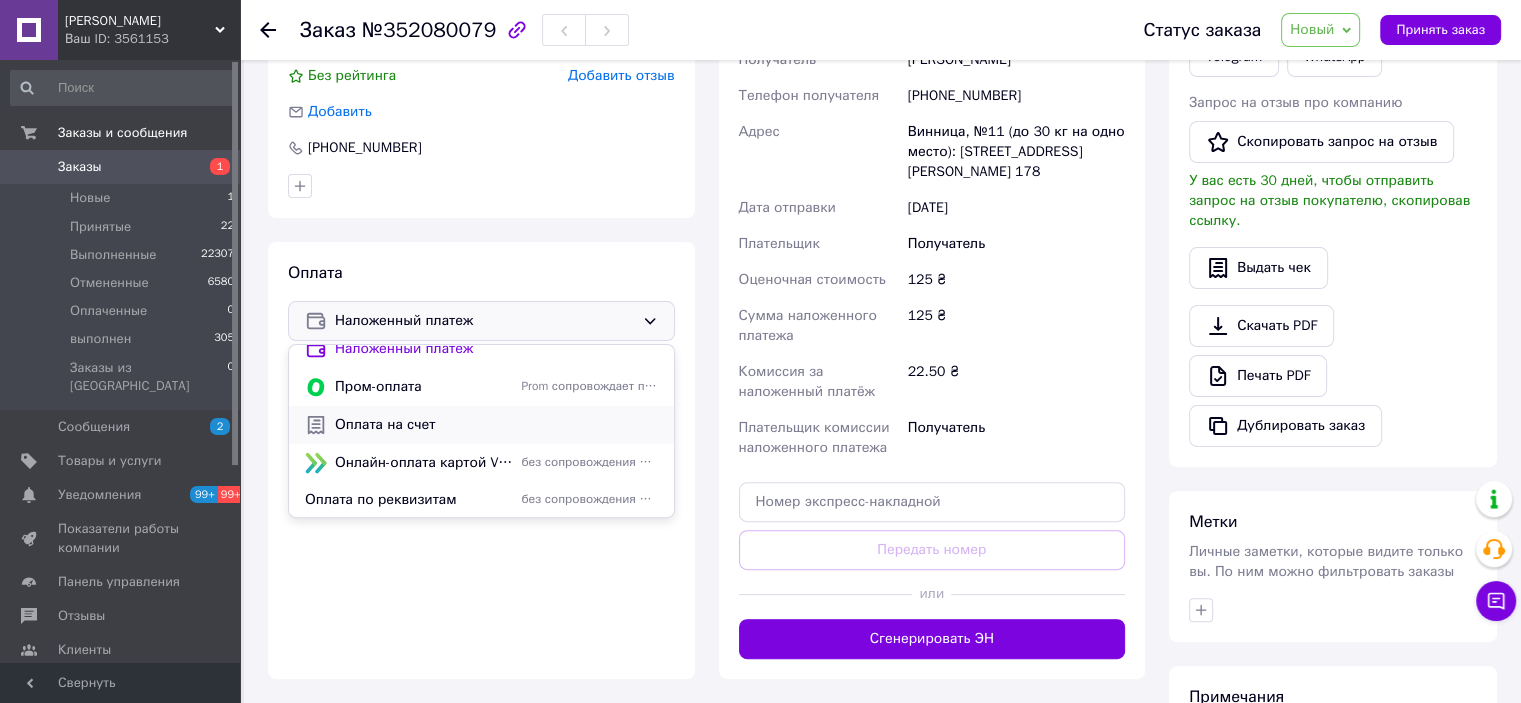 scroll, scrollTop: 16, scrollLeft: 0, axis: vertical 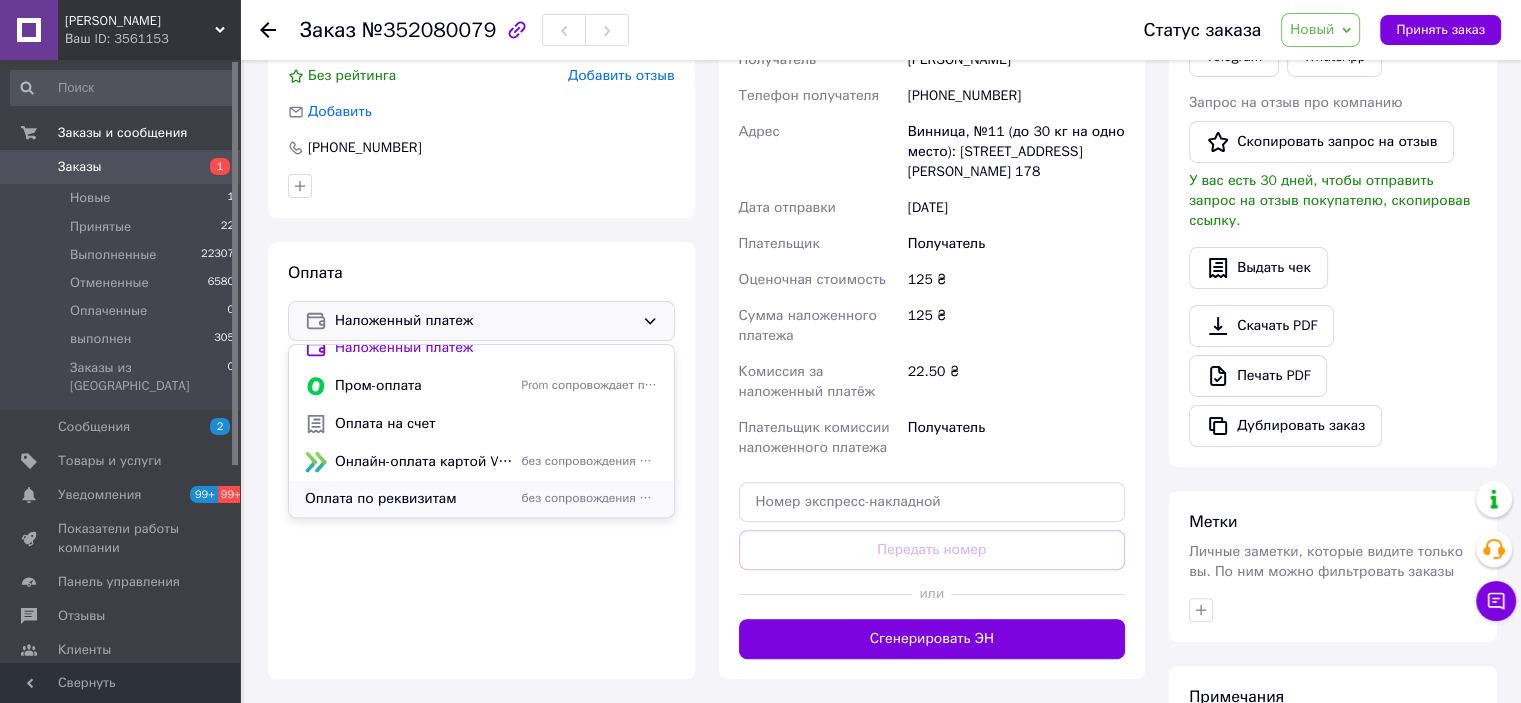 click on "Оплата по реквизитам без сопровождения Prom" at bounding box center (481, 499) 